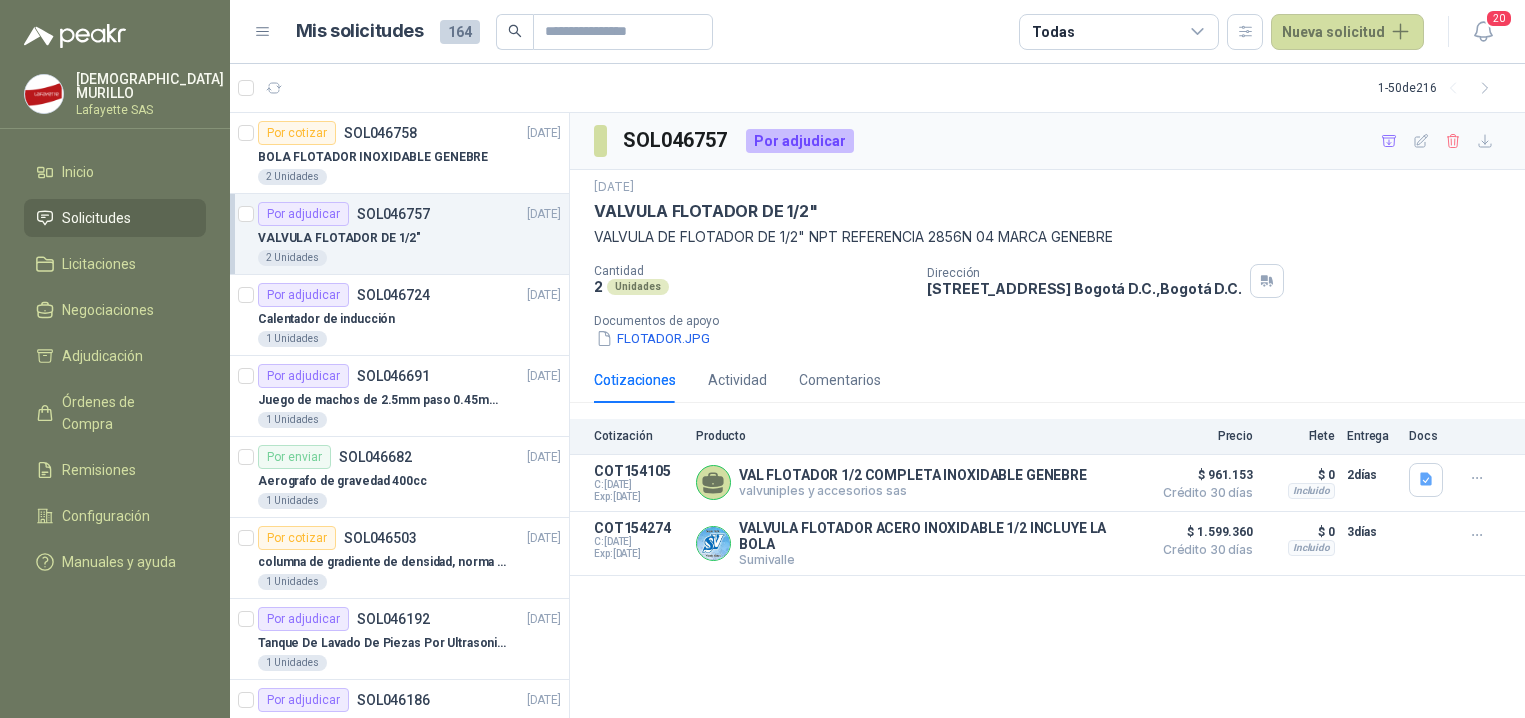 scroll, scrollTop: 0, scrollLeft: 0, axis: both 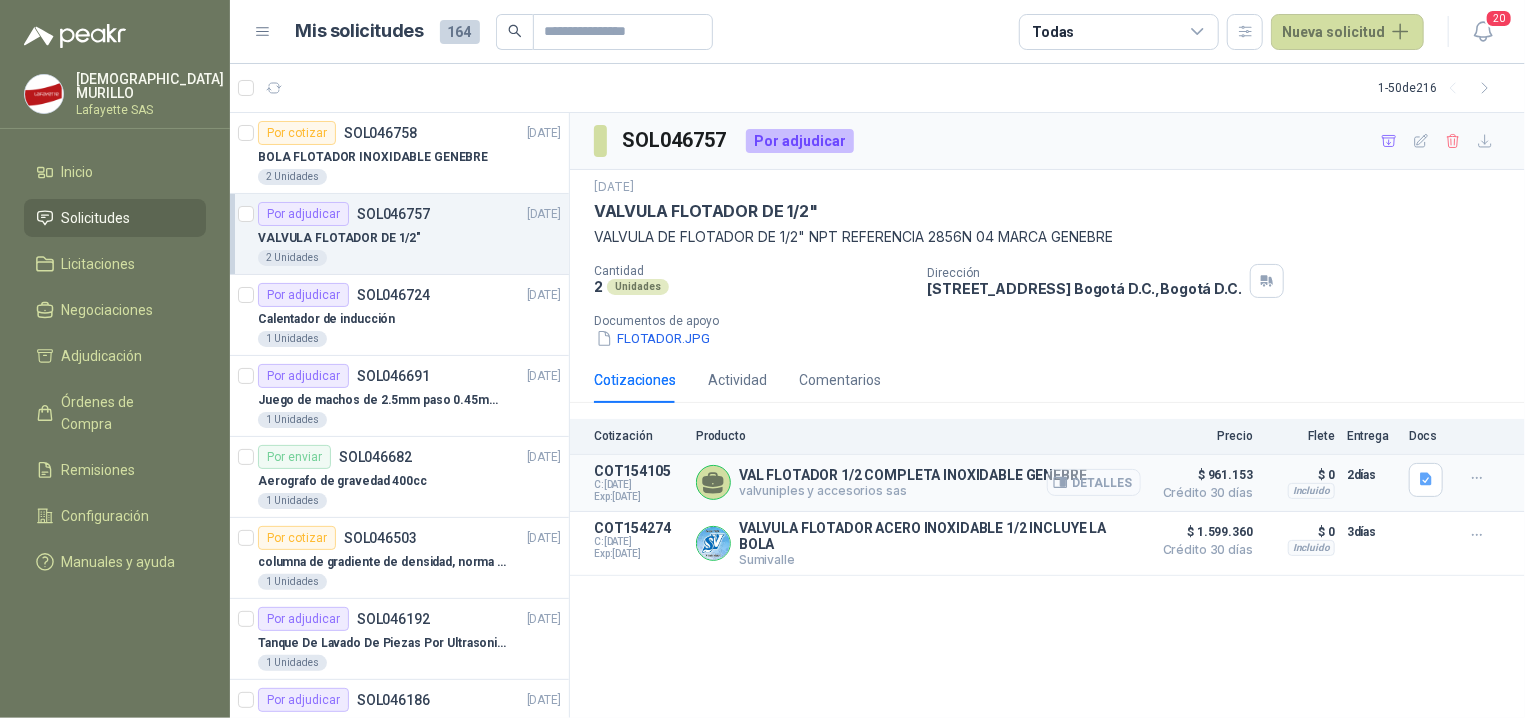 click on "Detalles" at bounding box center (1094, 482) 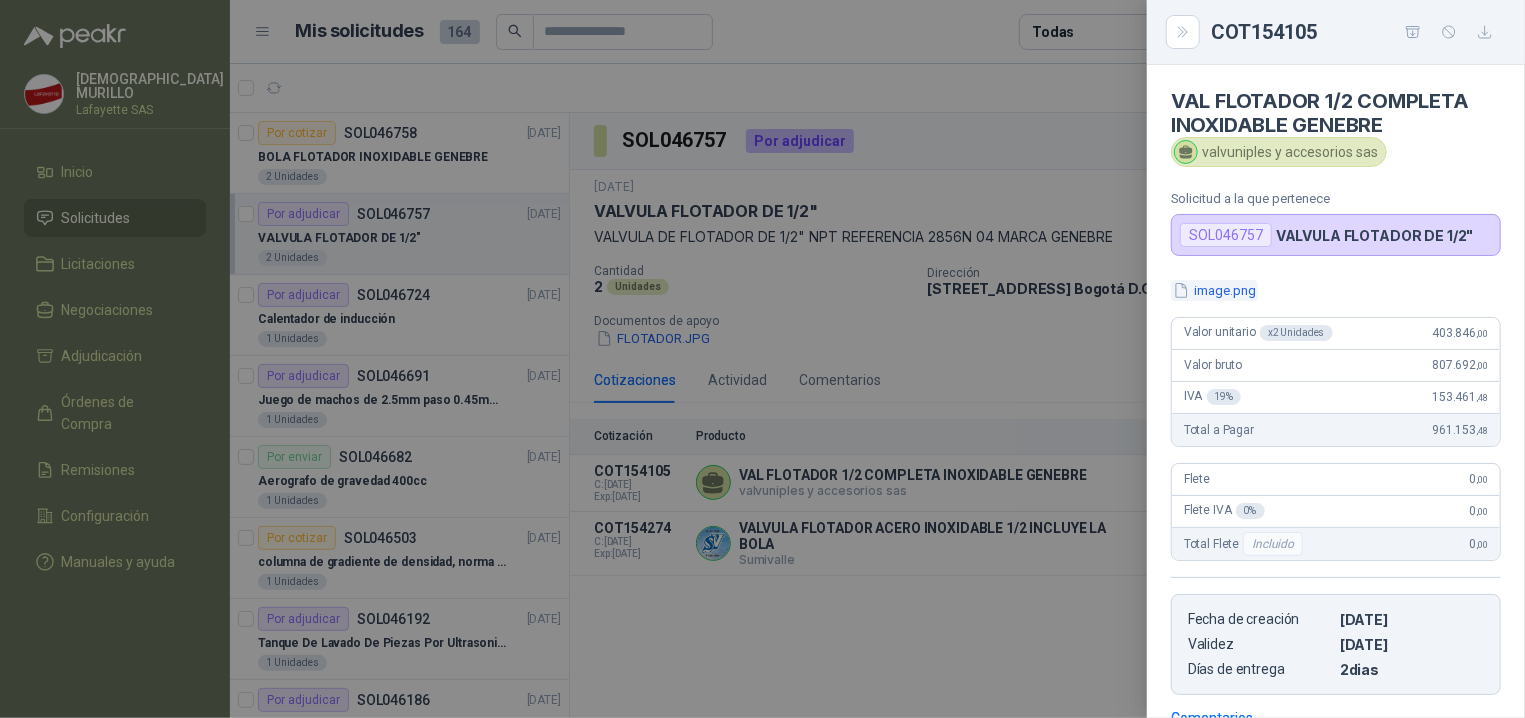 click on "image.png" at bounding box center (1214, 290) 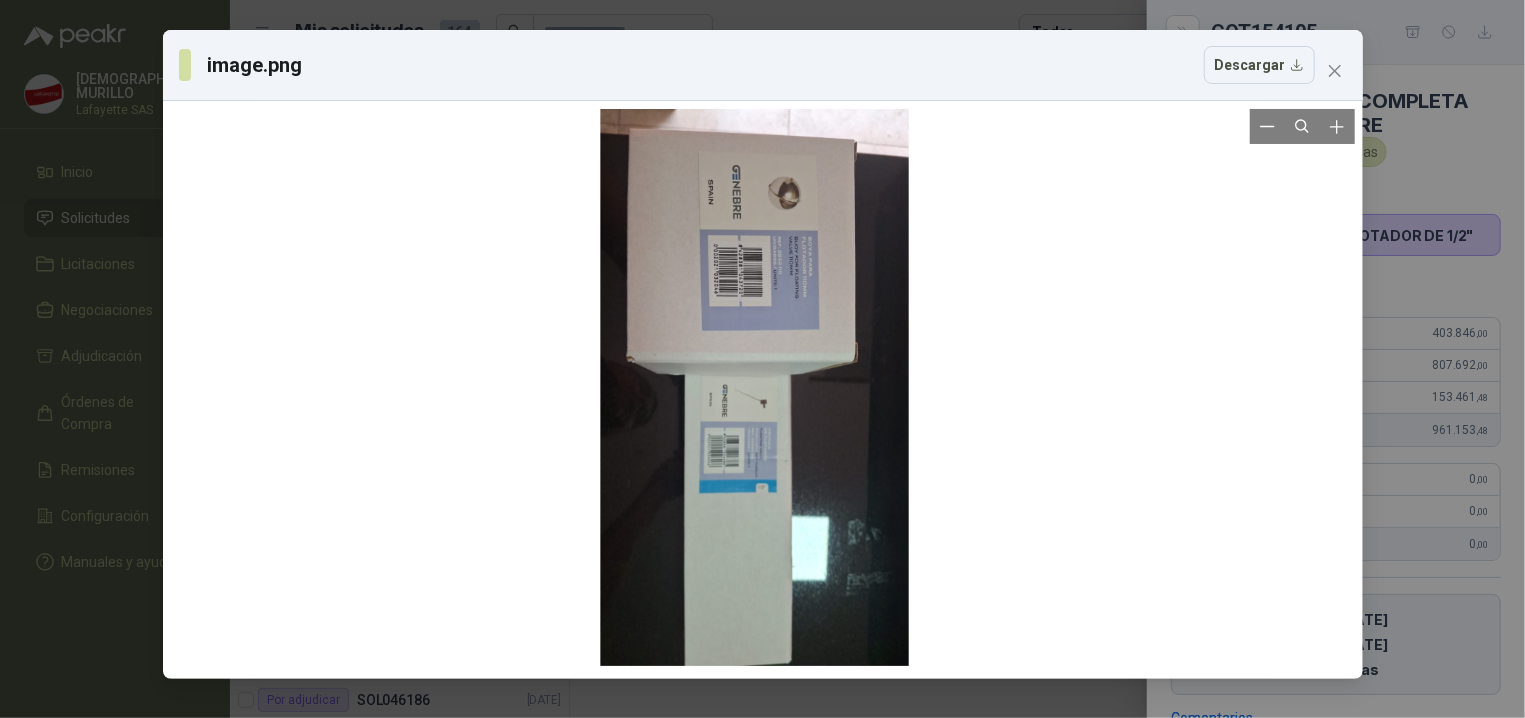 click at bounding box center (762, 390) 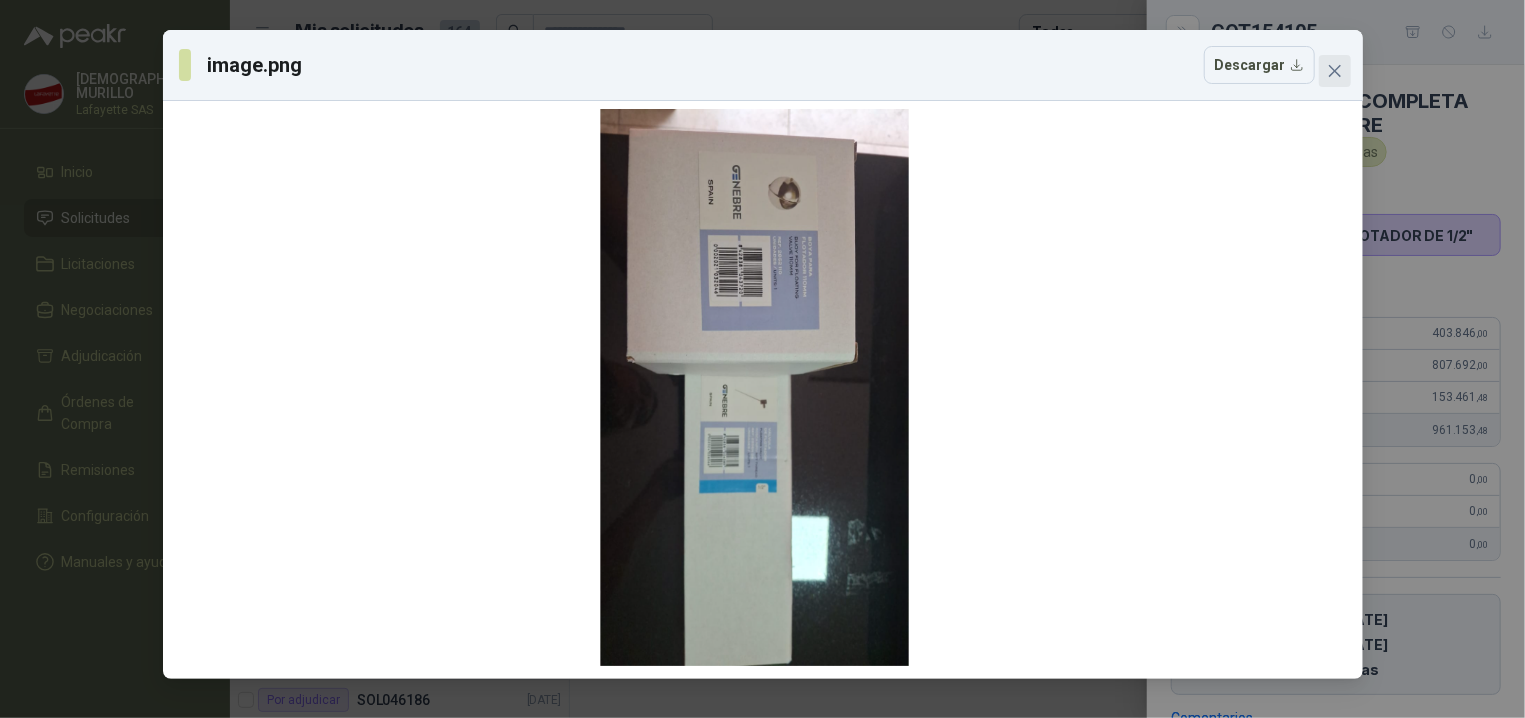 click 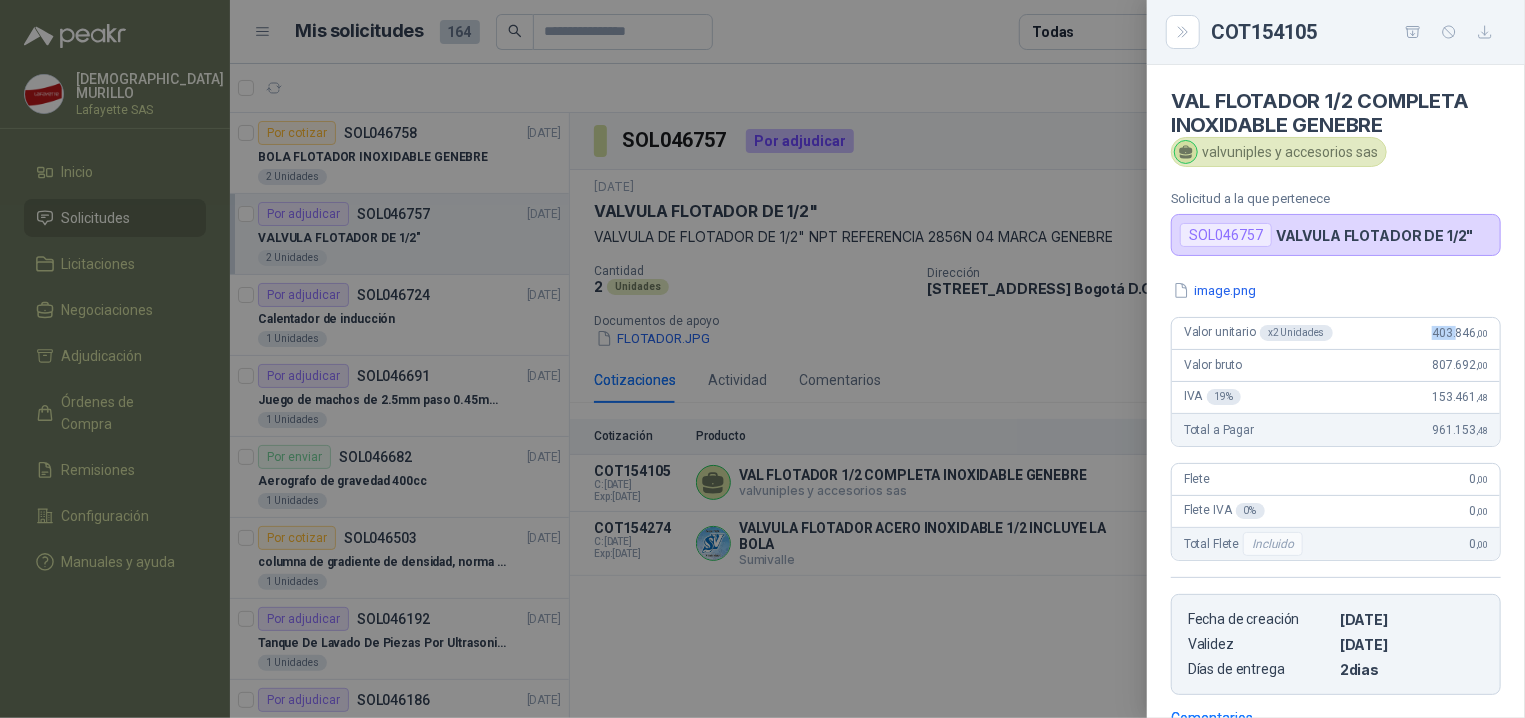 drag, startPoint x: 1396, startPoint y: 327, endPoint x: 1455, endPoint y: 326, distance: 59.008472 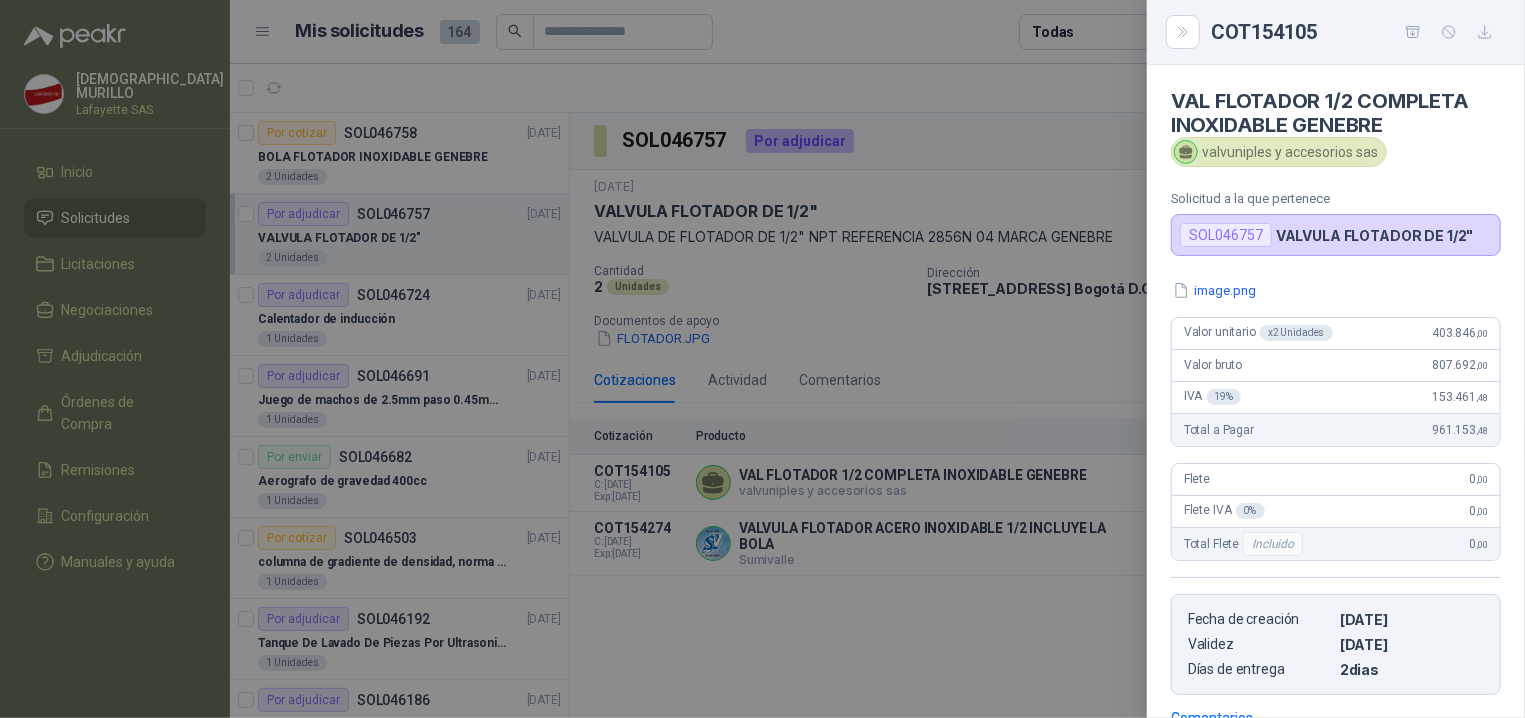 click on "image.png Valor unitario x 2   Unidades 403.846 ,00 Valor bruto 807.692 ,00 IVA 19 % 153.461 ,48 Total a Pagar 961.153 ,48 Flete  0 ,00 Flete IVA 0 % 0 ,00 Total Flete Incluido   0 ,00 Fecha de creación [DATE] Validez [DATE] Días de entrega 2  dias" at bounding box center [1336, 487] 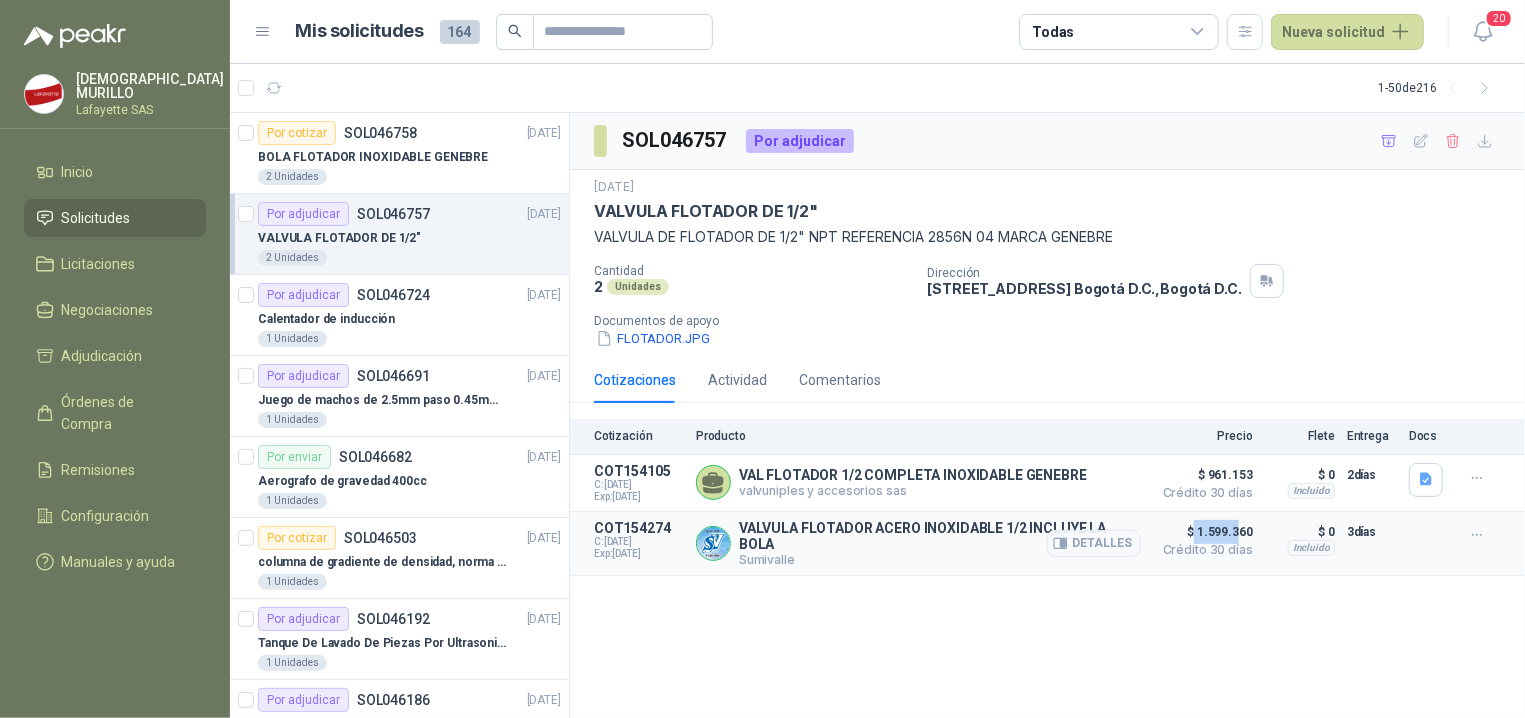 drag, startPoint x: 1194, startPoint y: 534, endPoint x: 1237, endPoint y: 529, distance: 43.289722 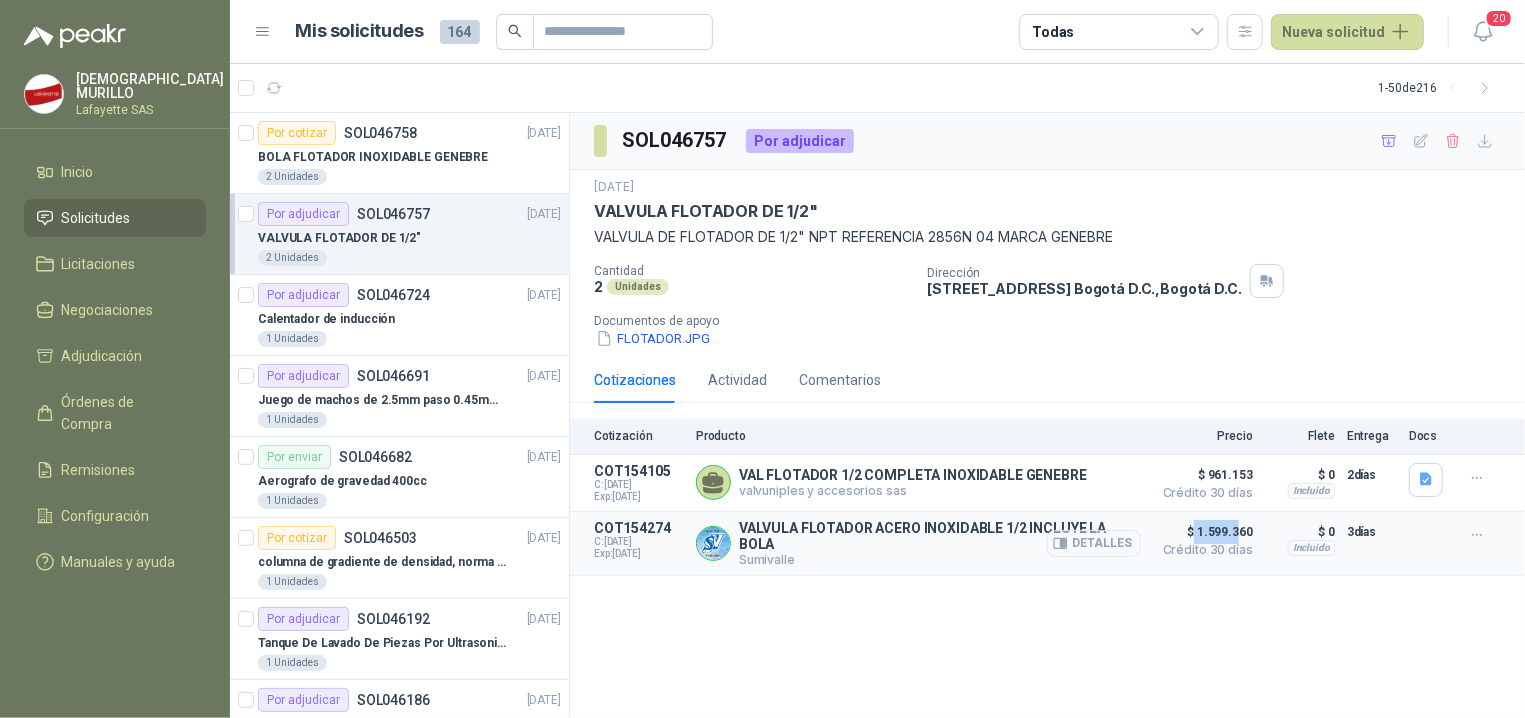 click on "Detalles" at bounding box center (1094, 543) 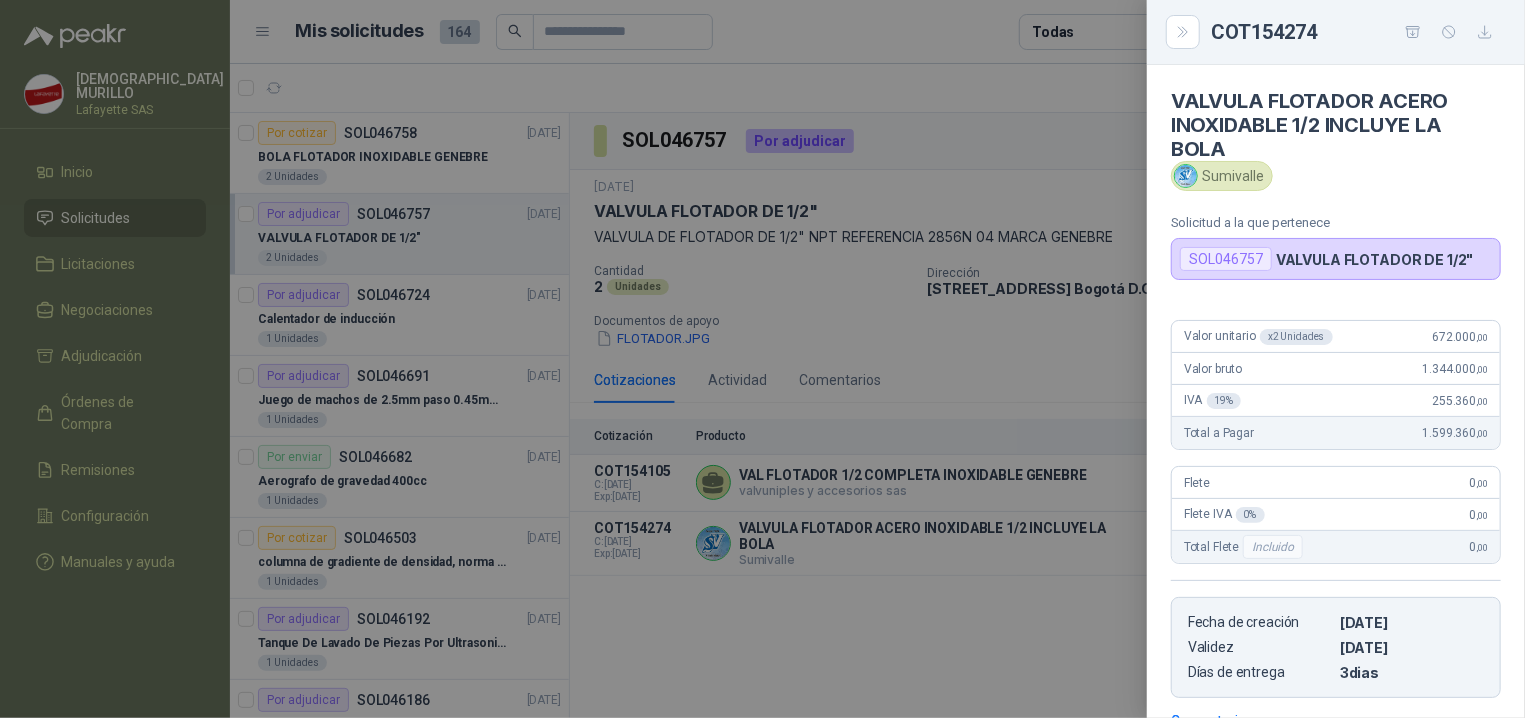 click on "VALVULA FLOTADOR ACERO INOXIDABLE  1/2 INCLUYE LA BOLA  Sumivalle Solicitud a la que pertenece SOL046757 VALVULA FLOTADOR DE 1/2" Valor unitario x 2   Unidades 672.000 ,00 Valor bruto 1.344.000 ,00 IVA 19 % 255.360 ,00 Total a Pagar 1.599.360 ,00 Flete  0 ,00 Flete IVA 0 % 0 ,00 Total Flete Incluido   0 ,00 Fecha de creación [DATE] Validez [DATE] Días de entrega 3  dias Comentarios Pulsa  Ctrl  +  ENTER  para enviar No hay comentarios La sección de comentarios está en blanco  por el momento. Si tienes alguna pregunta o inquietud sobre la cotización, no dudes en dejar un comentario." at bounding box center (1336, 391) 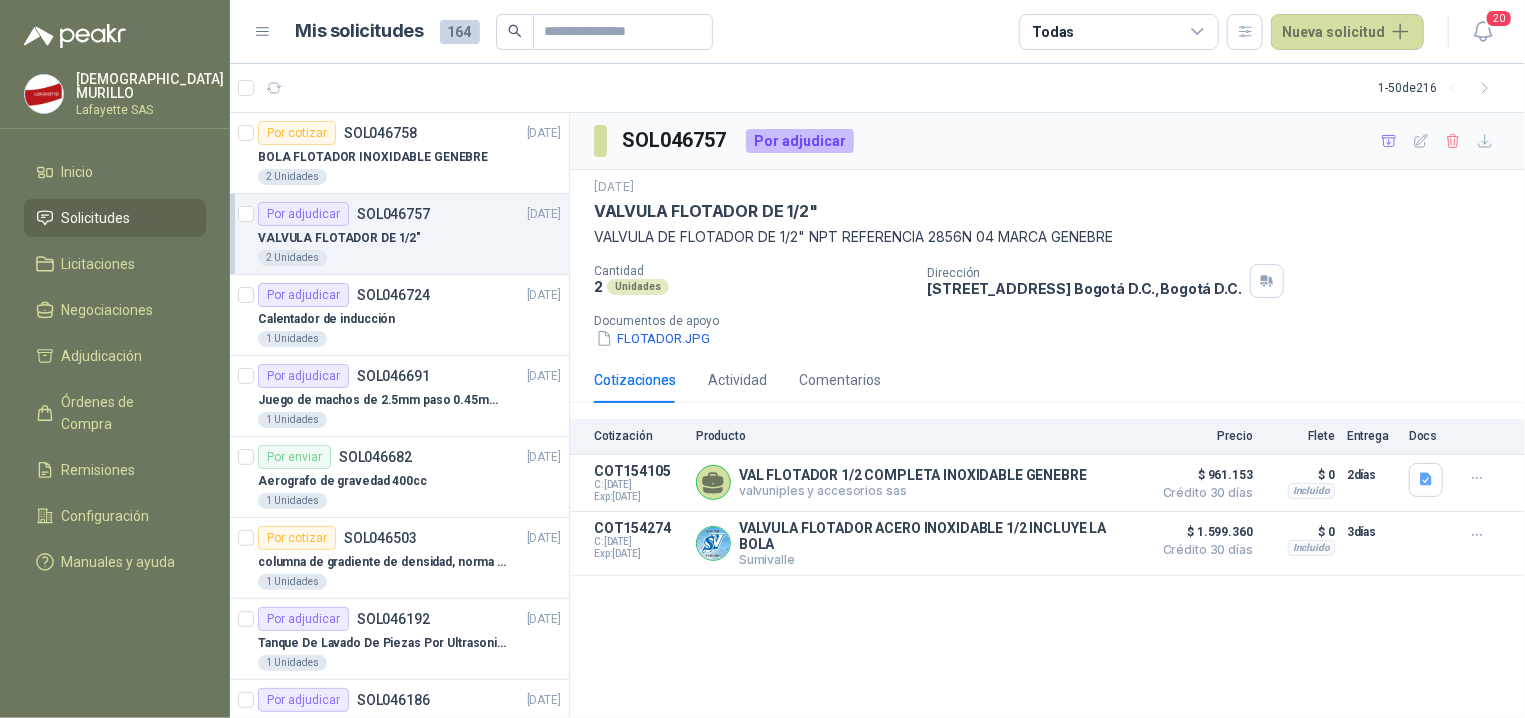 click on "Cotización Producto Precio Flete Entrega Docs" at bounding box center [1047, 437] 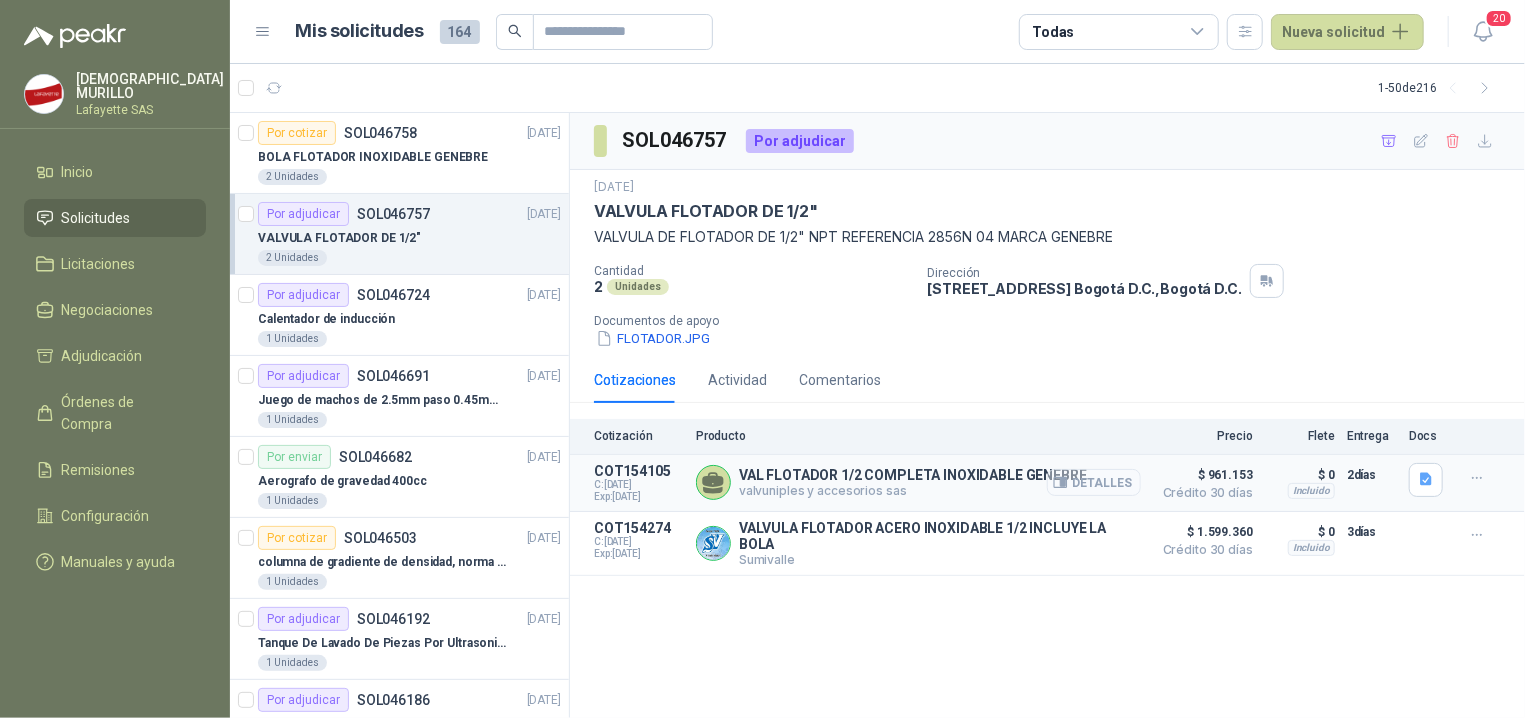 click on "Detalles" at bounding box center [1094, 482] 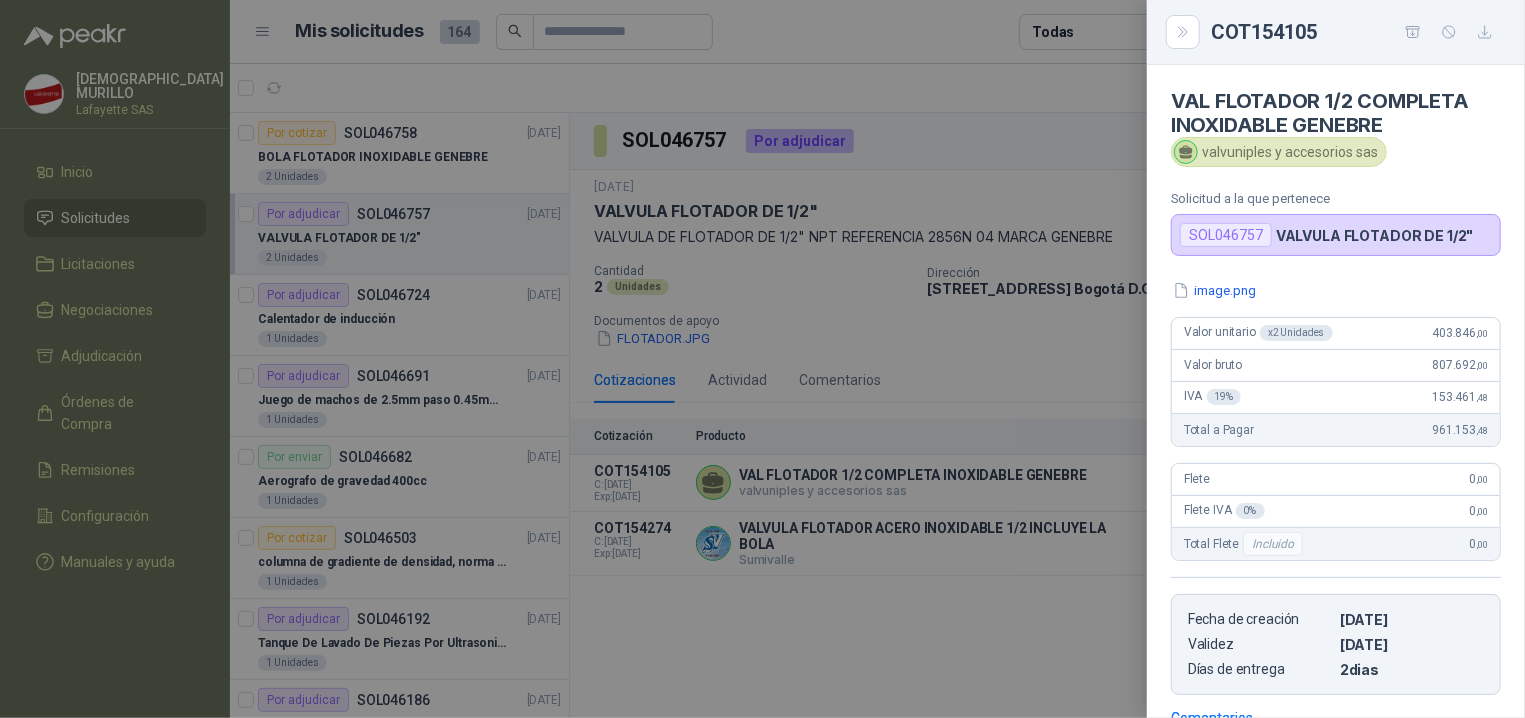 click 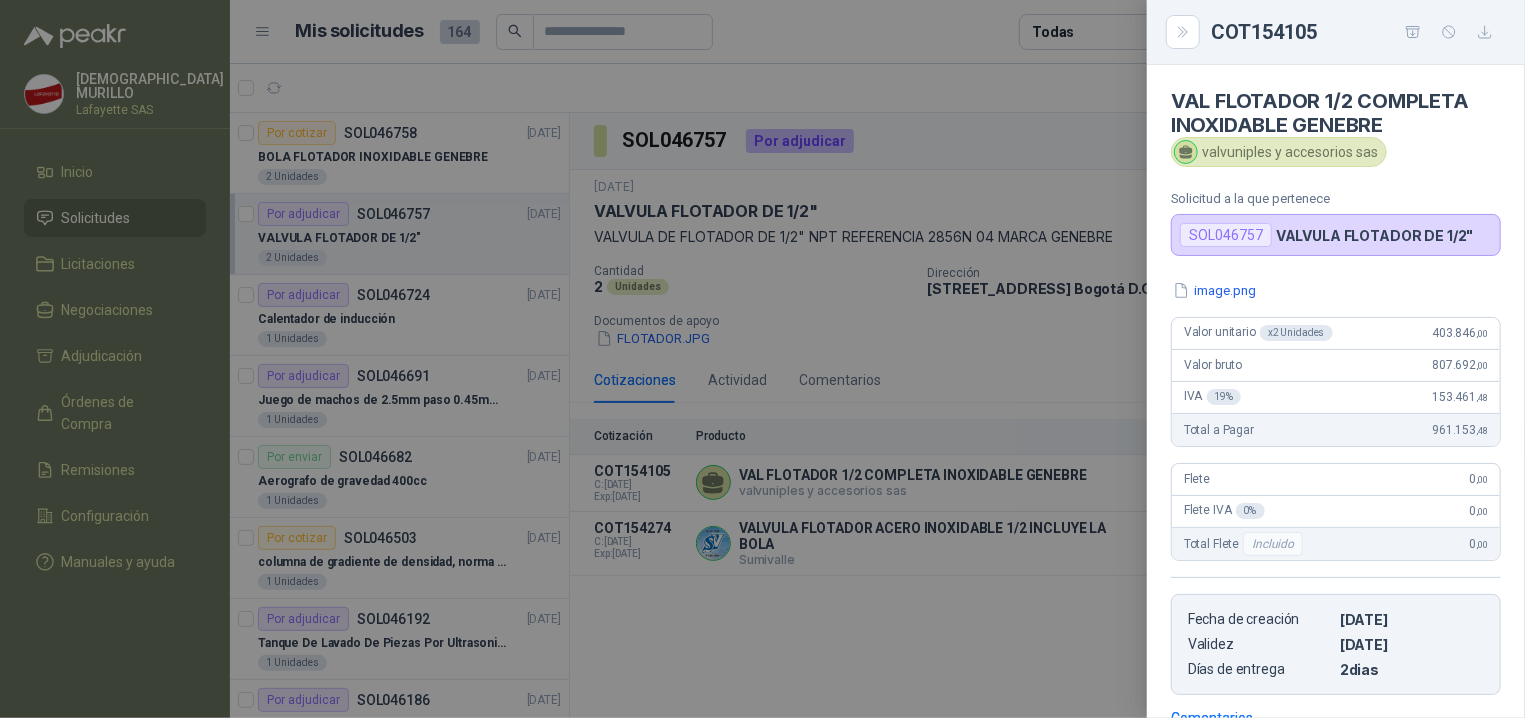 click at bounding box center [762, 359] 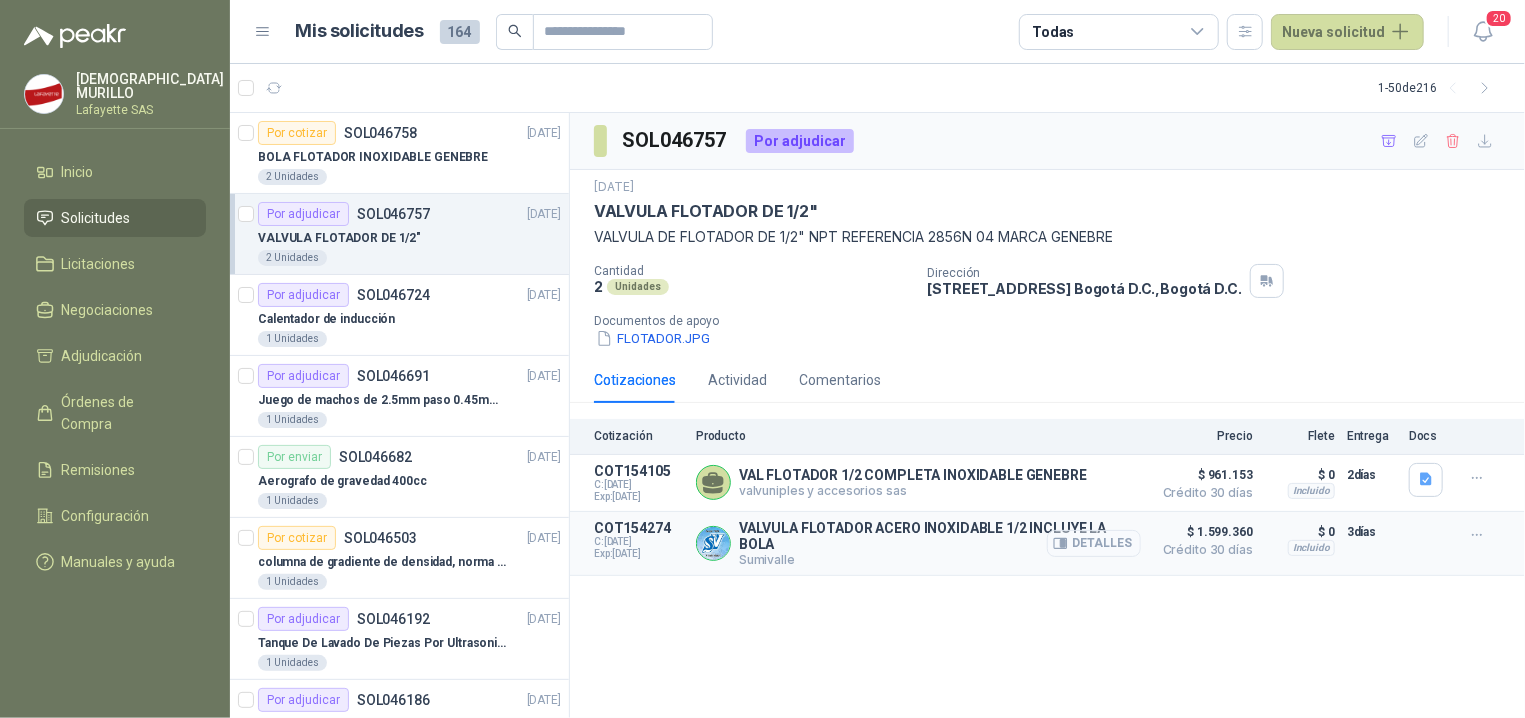 click on "Detalles" at bounding box center (1094, 543) 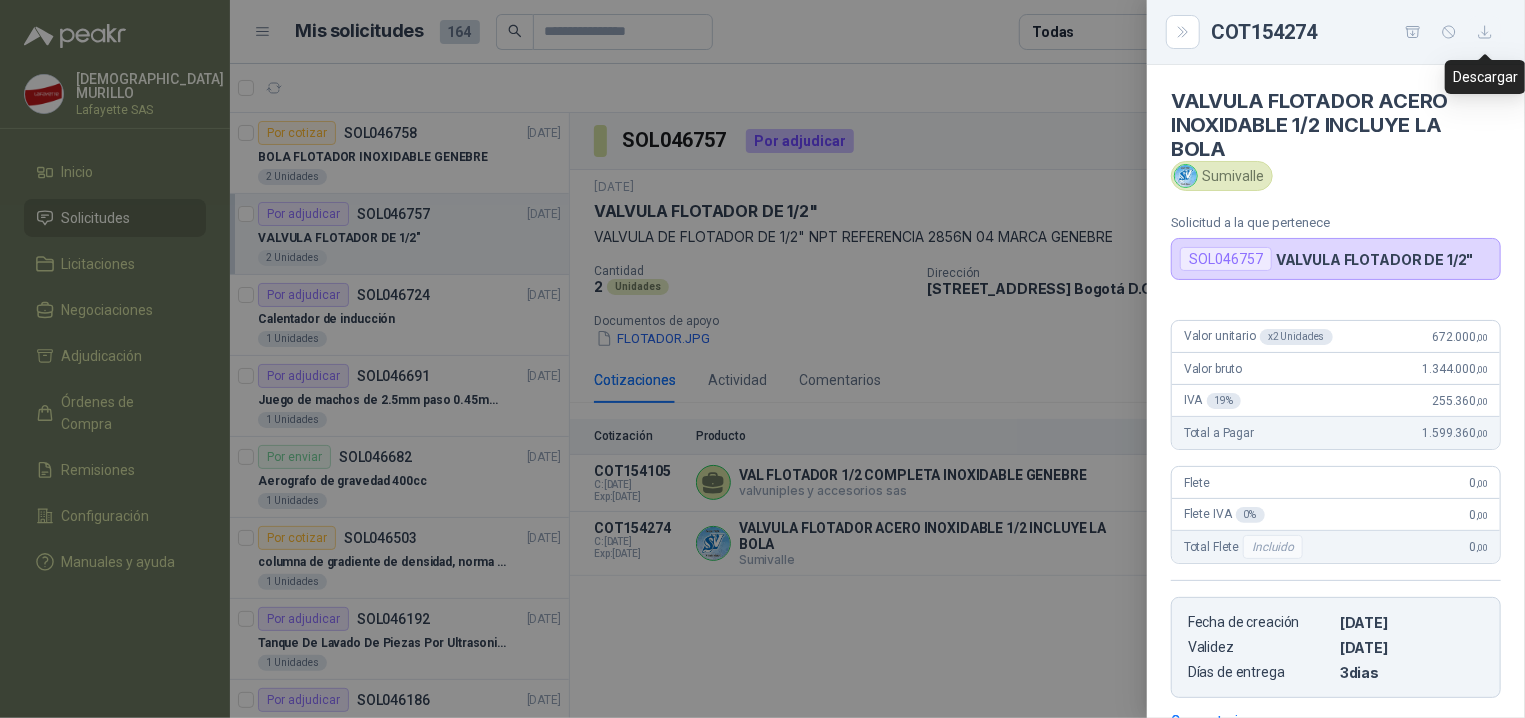 click 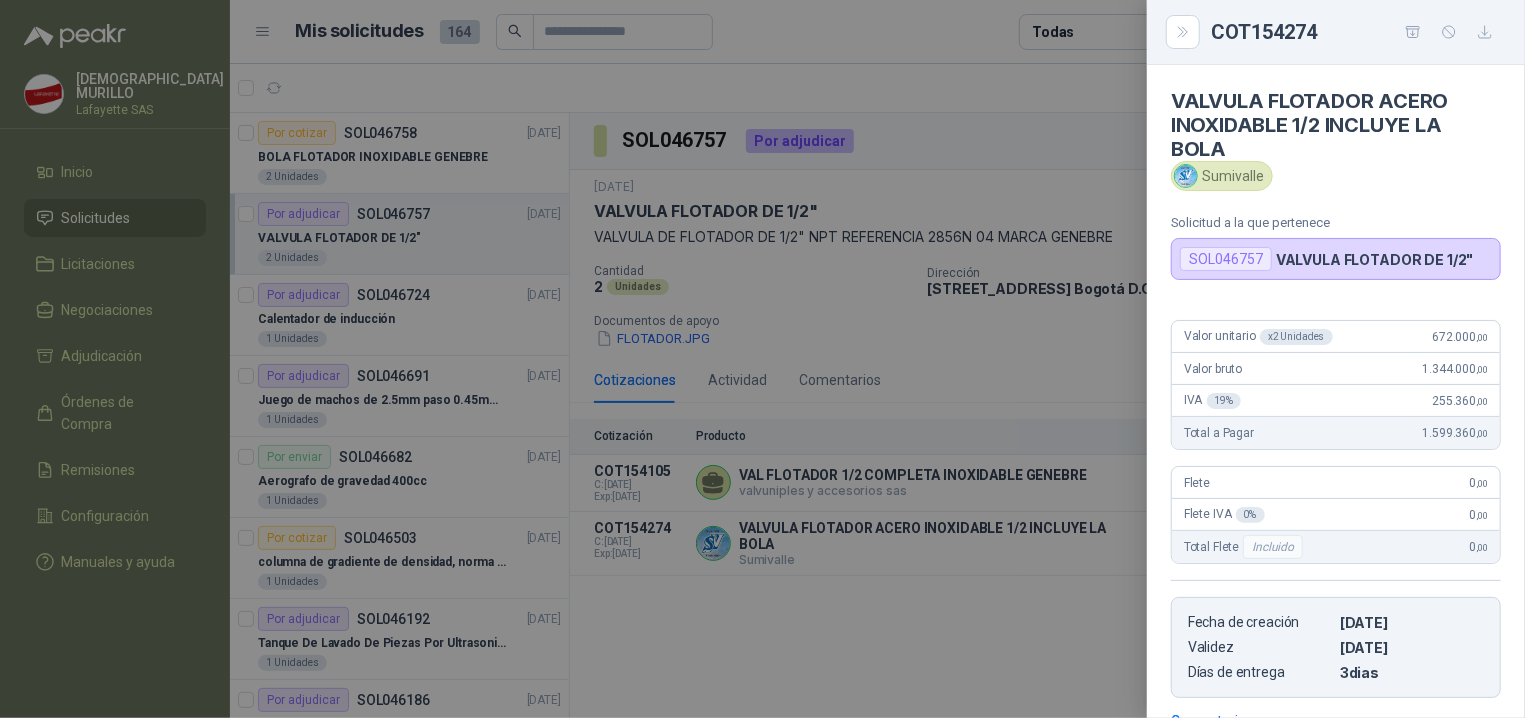 click at bounding box center (762, 359) 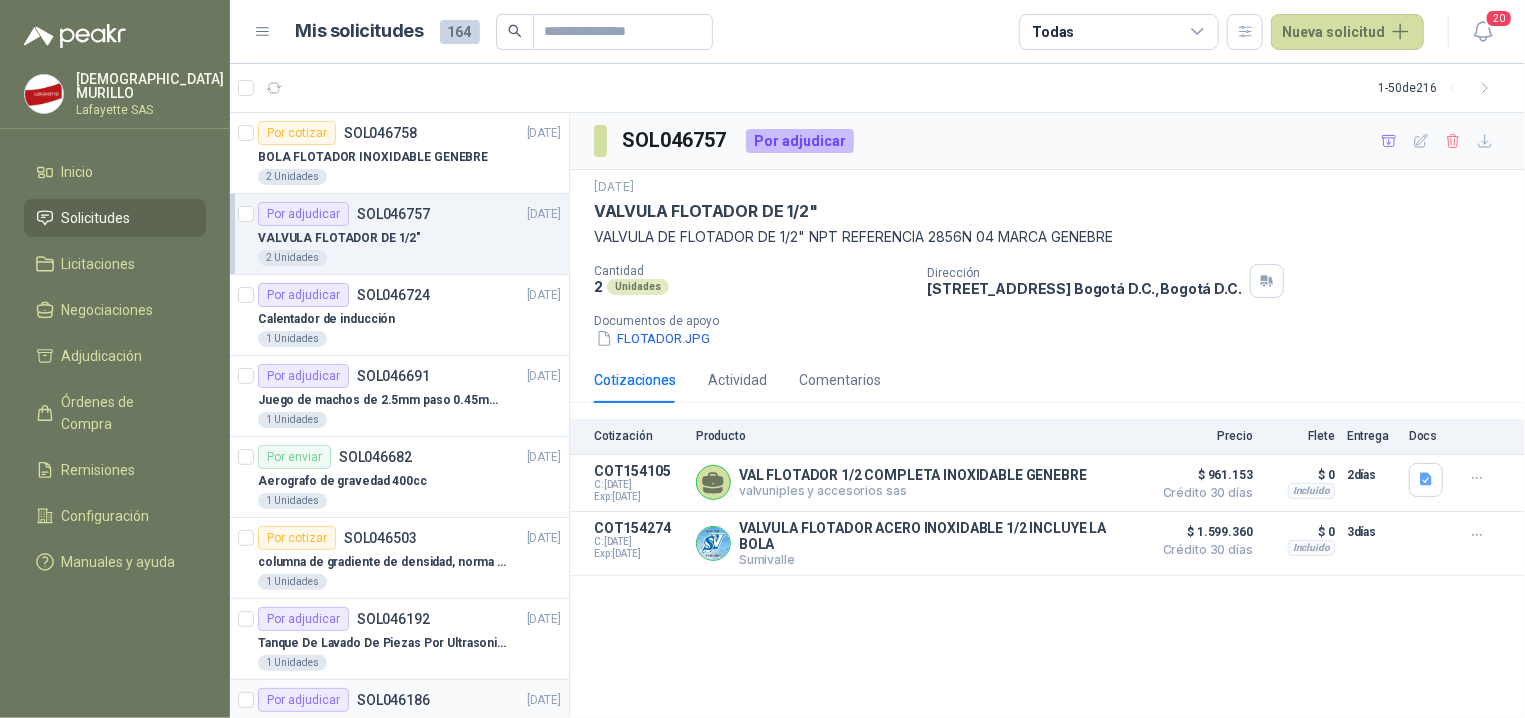 type 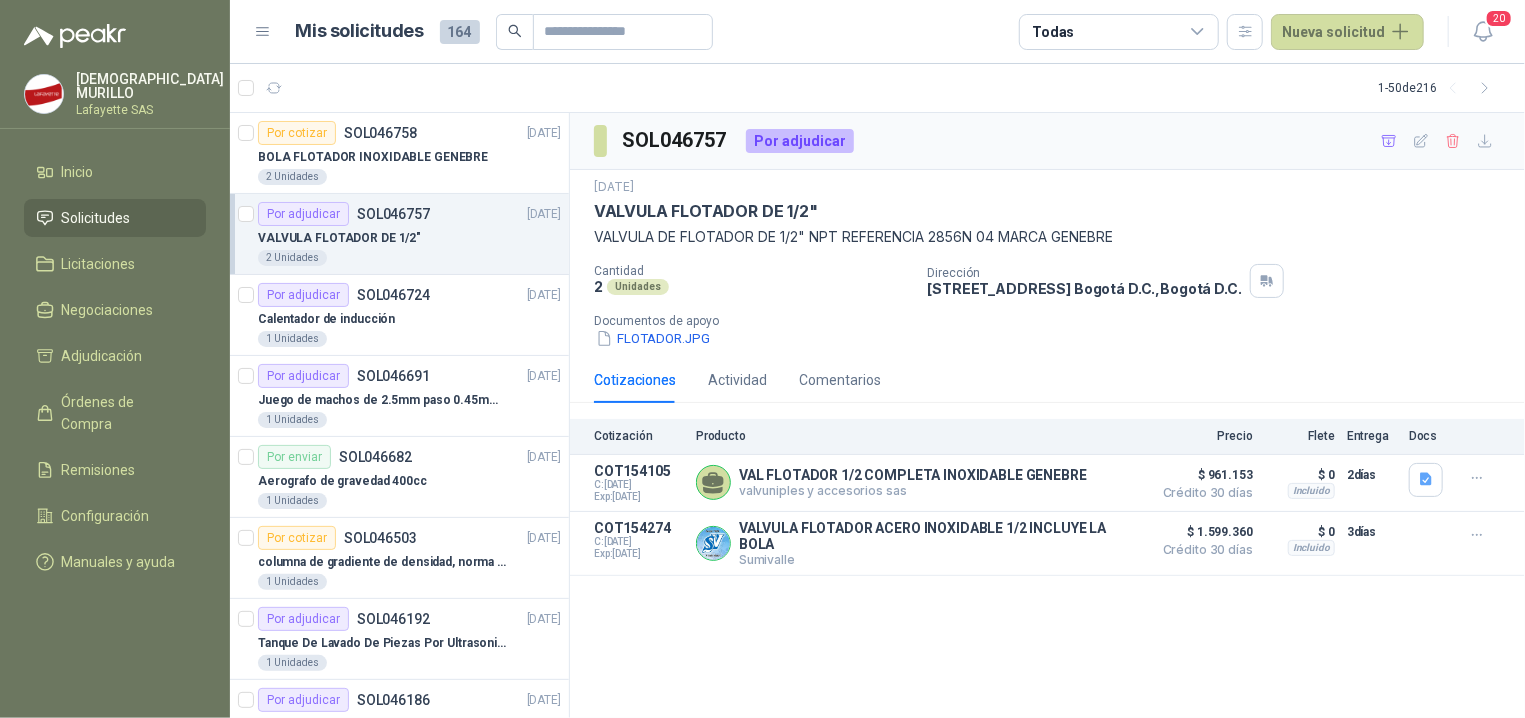 click on "SOL046757 Por adjudicar         [DATE]   VALVULA FLOTADOR DE 1/2" VALVULA DE FLOTADOR DE 1/2" NPT REFERENCIA 2856N 04 MARCA GENEBRE Cantidad 2   Unidades Dirección [STREET_ADDRESS] D.C. ,  [GEOGRAPHIC_DATA] D.C. Documentos de apoyo FLOTADOR.JPG Cotizaciones Actividad Comentarios Cotización Producto Precio Flete Entrega Docs COT154105 C:  [DATE] Exp:  [DATE] VAL FLOTADOR 1/2 COMPLETA INOXIDABLE GENEBRE  valvuniples y accesorios sas   Detalles $ 961.153 Crédito 30 días $ 961.153 Crédito 30 días Incluido   $ 0 Entrega:    2  días $ 0 Incluido   2  días COT154274 C:  [DATE] Exp:  [DATE] VALVULA FLOTADOR ACERO INOXIDABLE  1/2 INCLUYE LA BOLA  Sumivalle   Detalles $ 1.599.360 Crédito 30 días $ 1.599.360 Crédito 30 días Incluido   $ 0 Entrega:    3  días $ 0 Incluido   3  días" at bounding box center [1047, 416] 